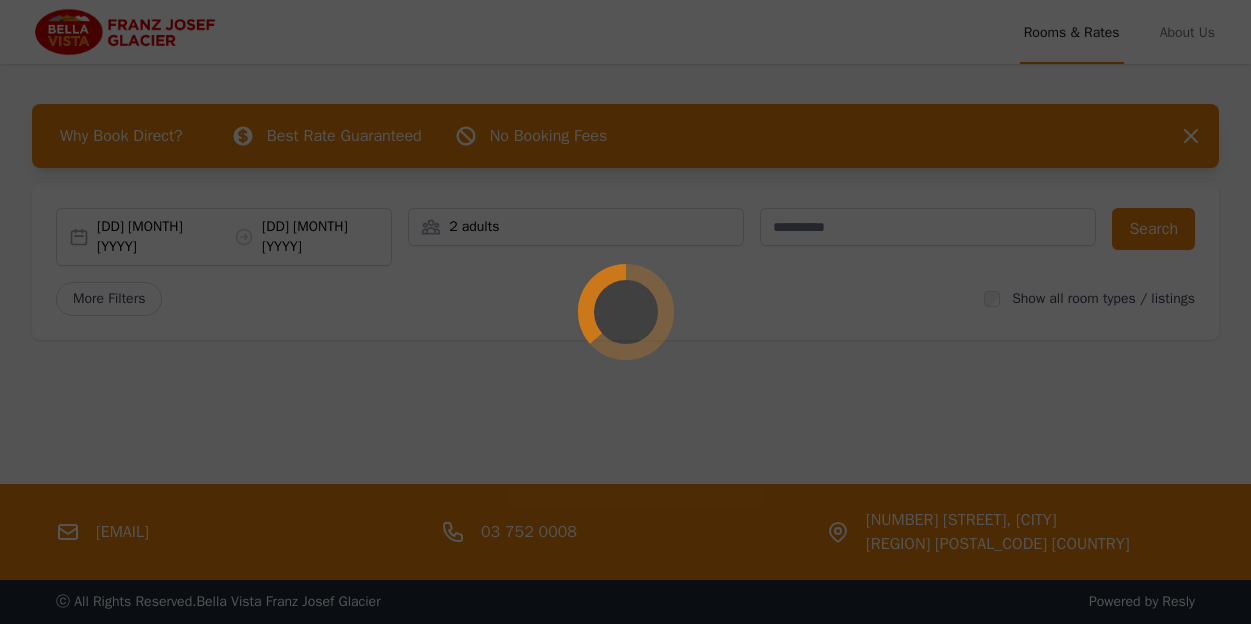 scroll, scrollTop: 0, scrollLeft: 0, axis: both 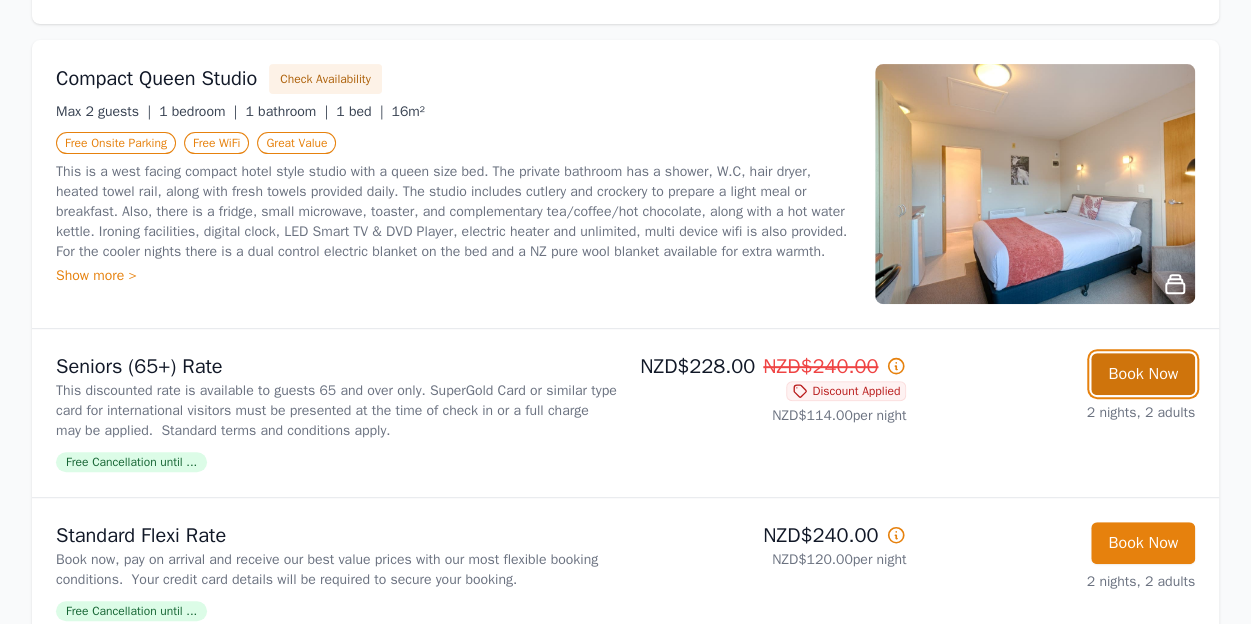 click on "Book Now" at bounding box center (1143, 374) 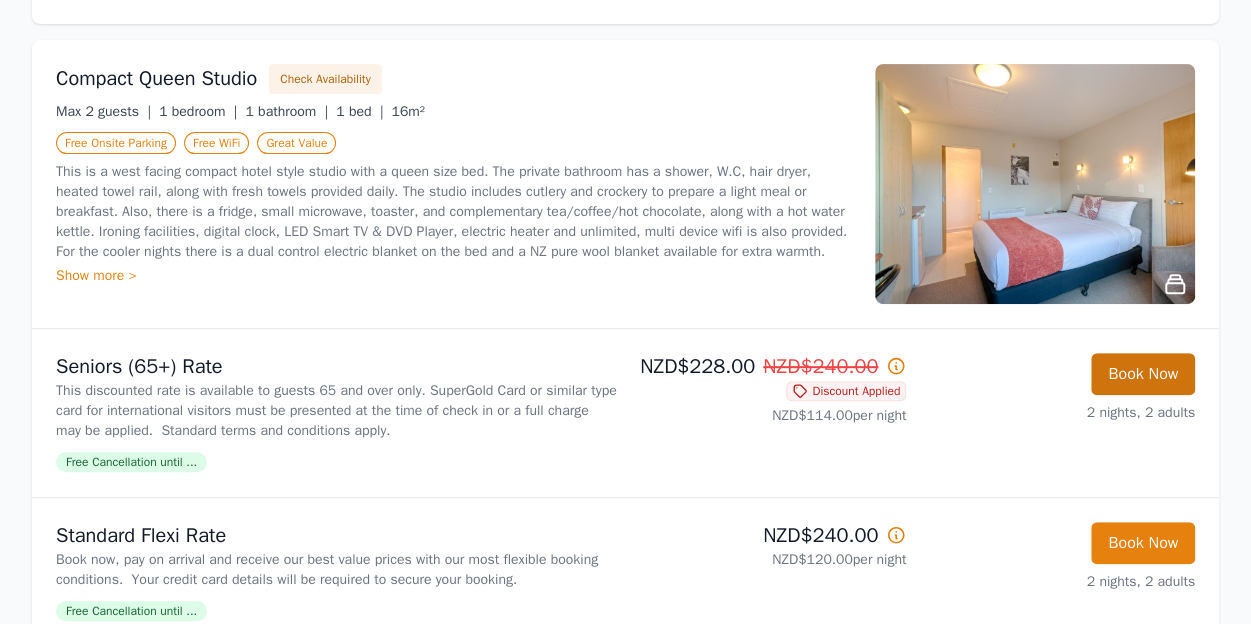 scroll, scrollTop: 96, scrollLeft: 0, axis: vertical 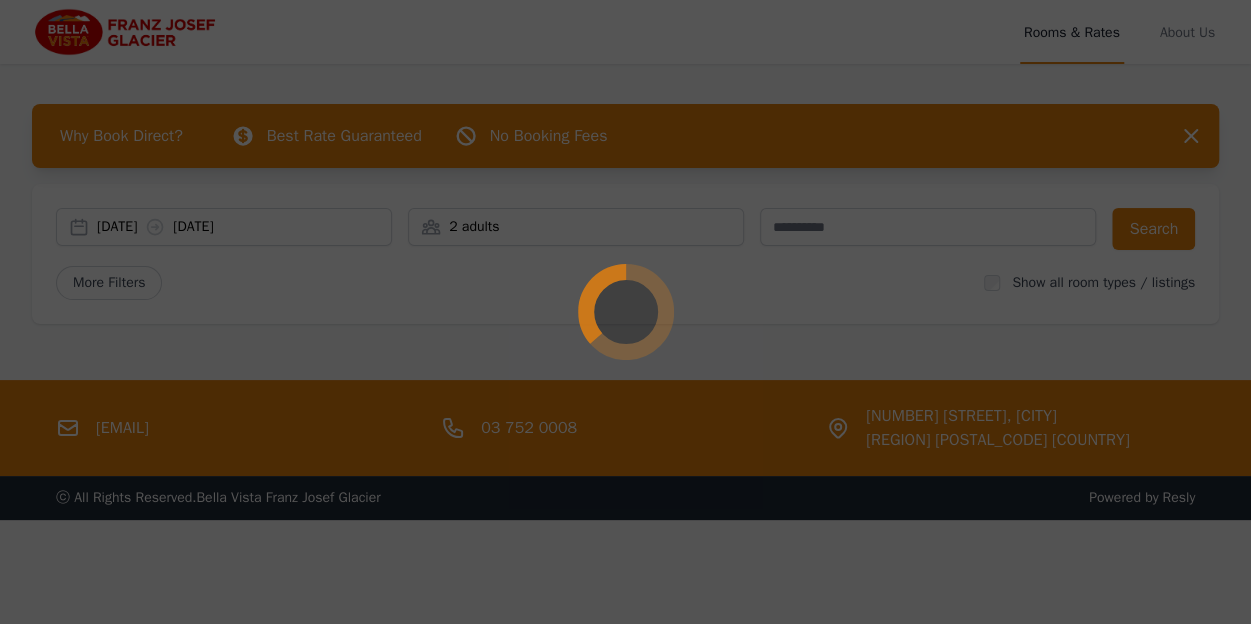 select on "**" 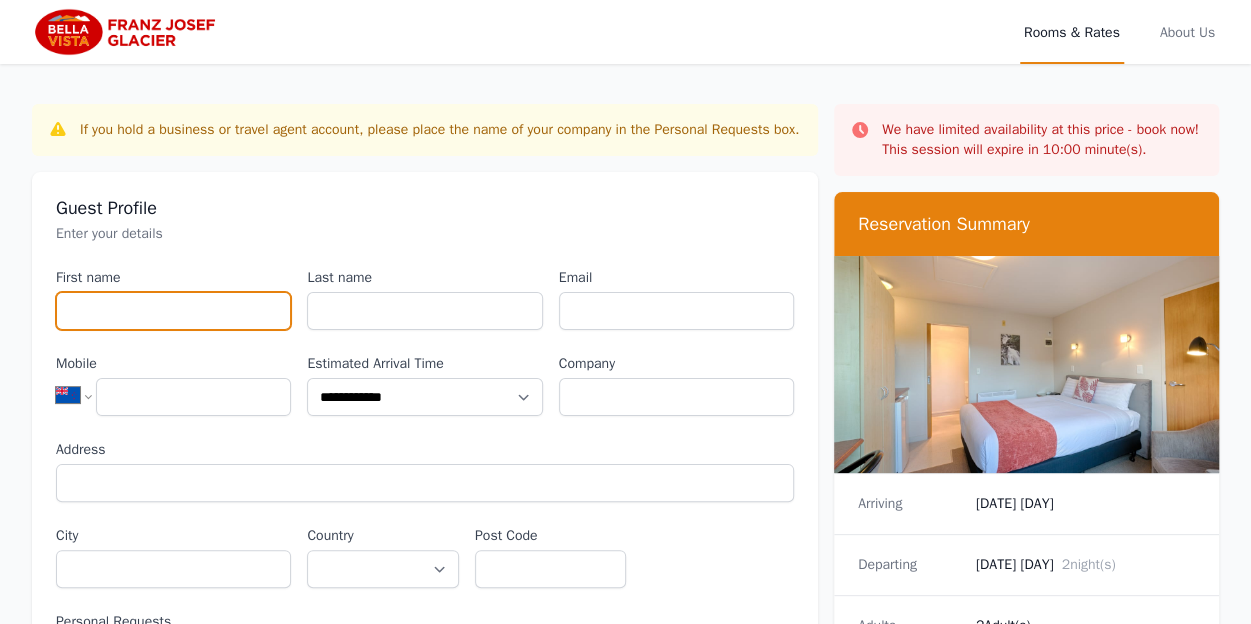 click on "First name" at bounding box center [173, 311] 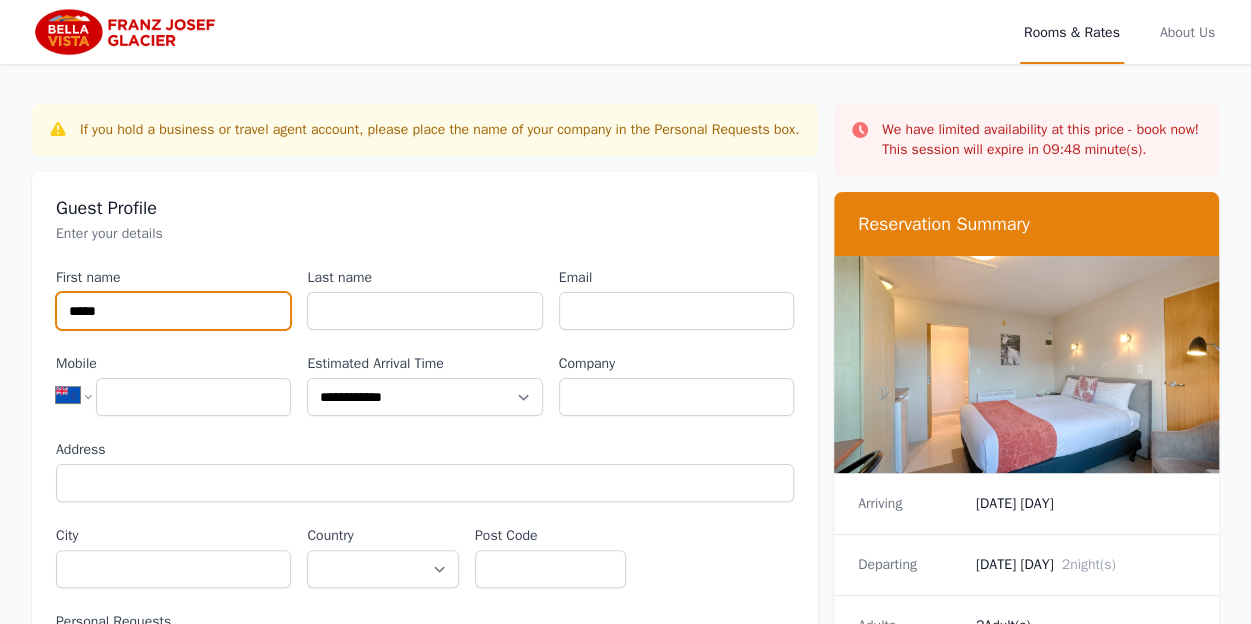 type on "*****" 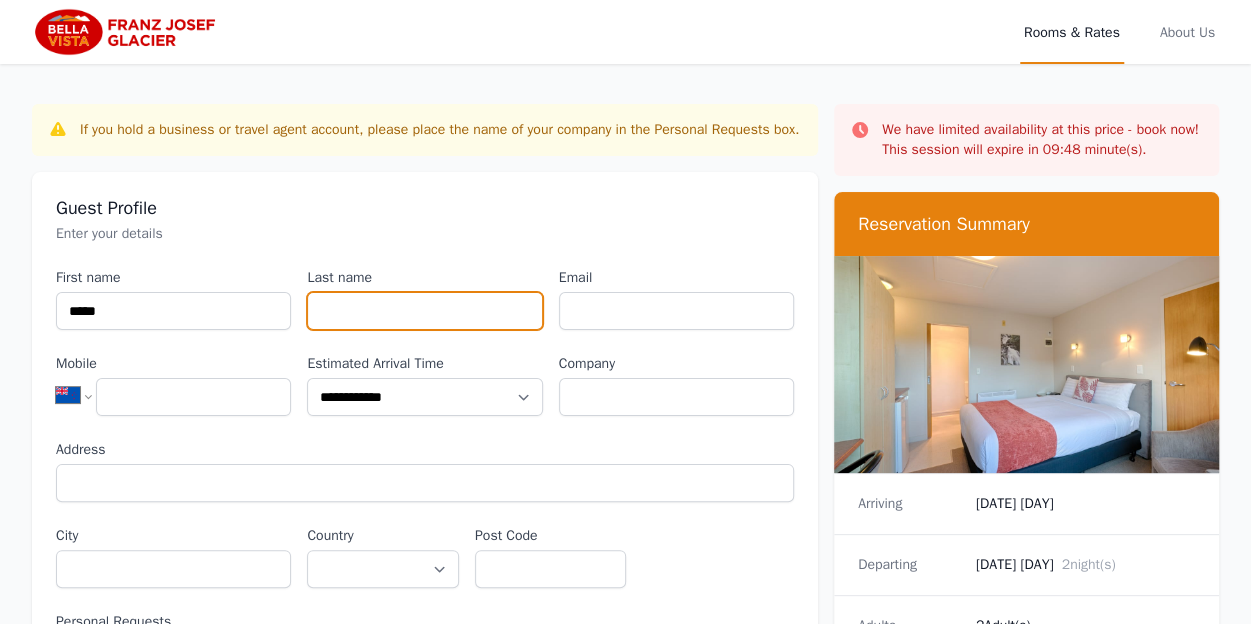 click on "Last name" at bounding box center (424, 311) 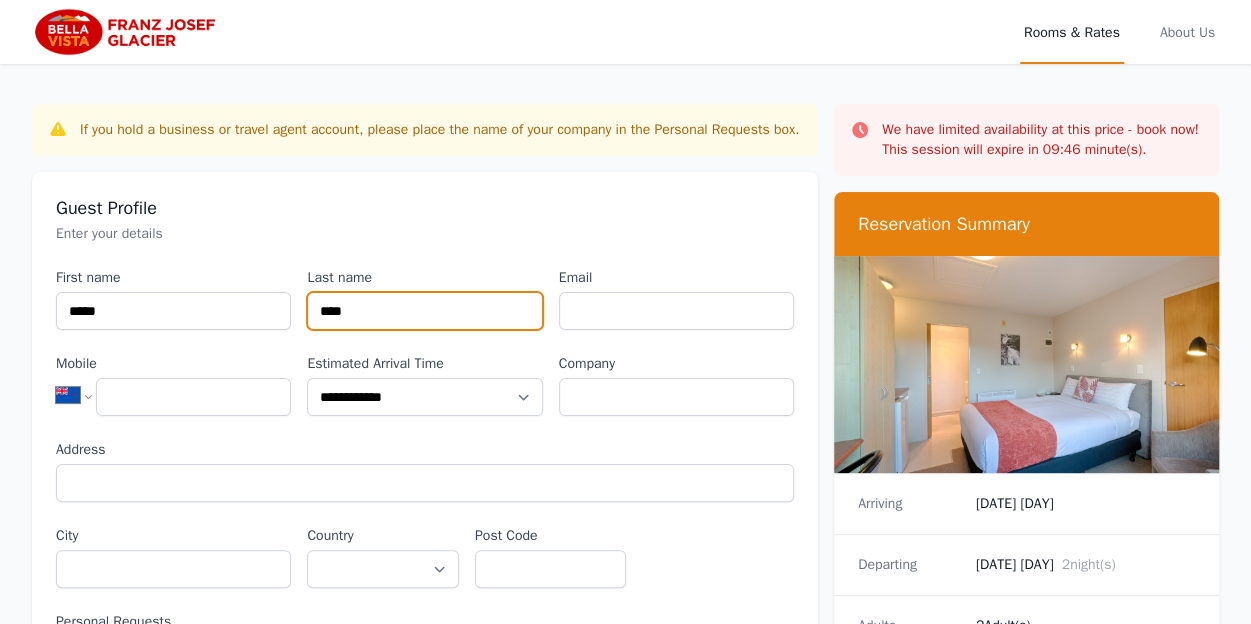 type on "****" 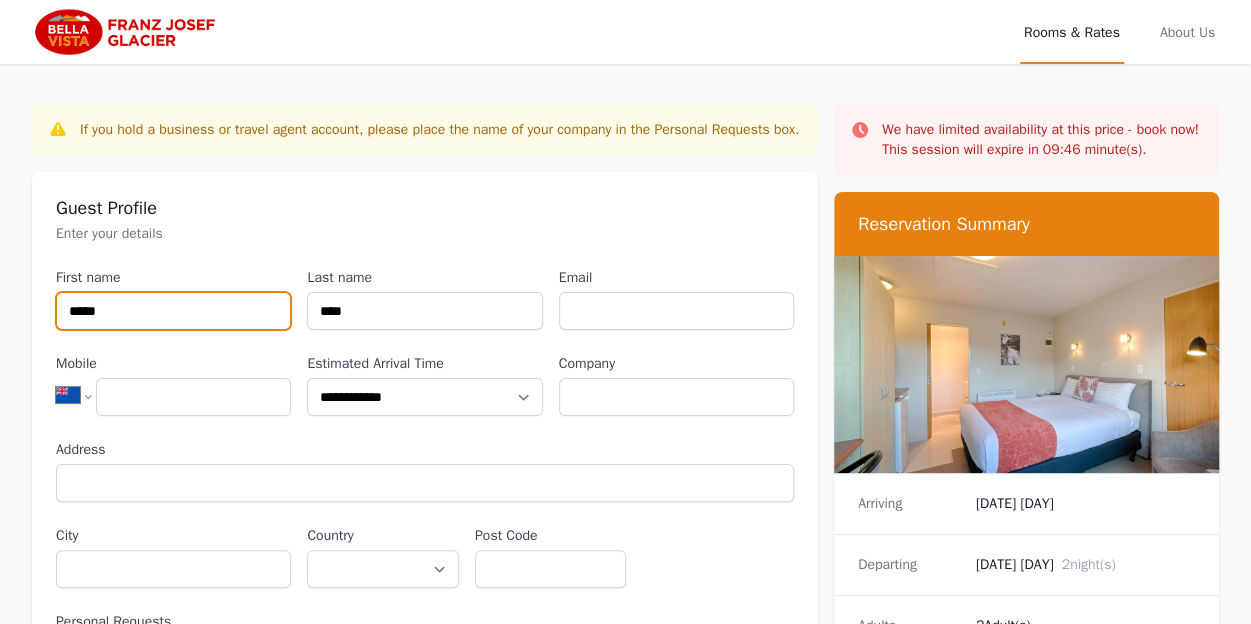 click on "*****" at bounding box center (173, 311) 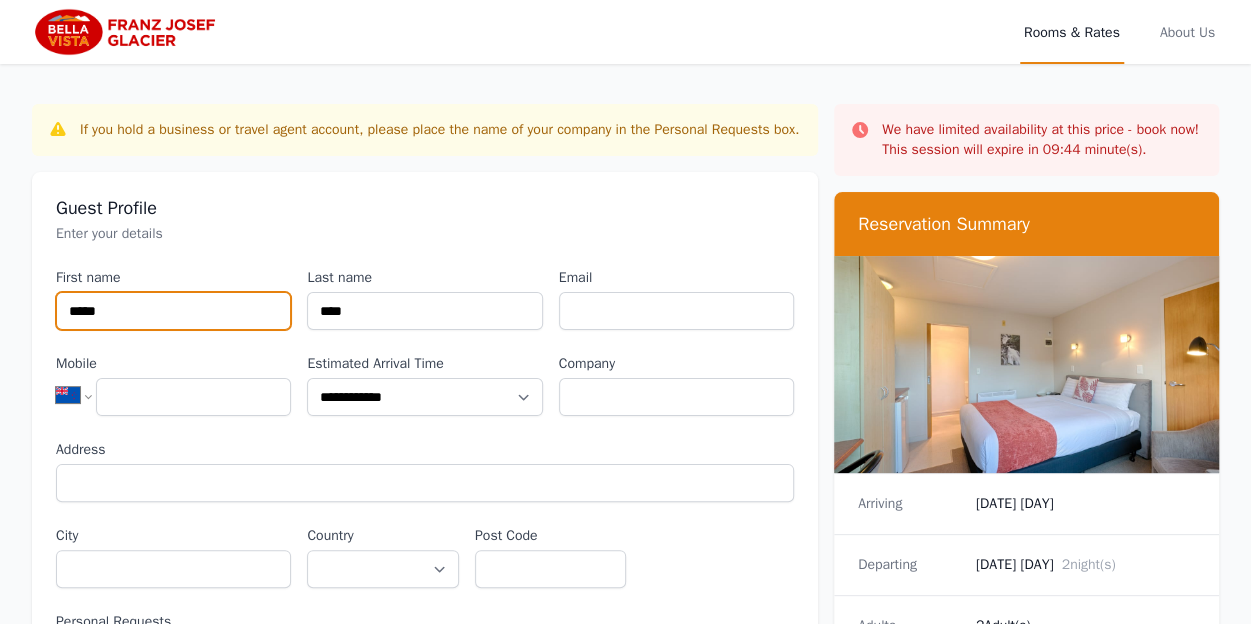 type on "*****" 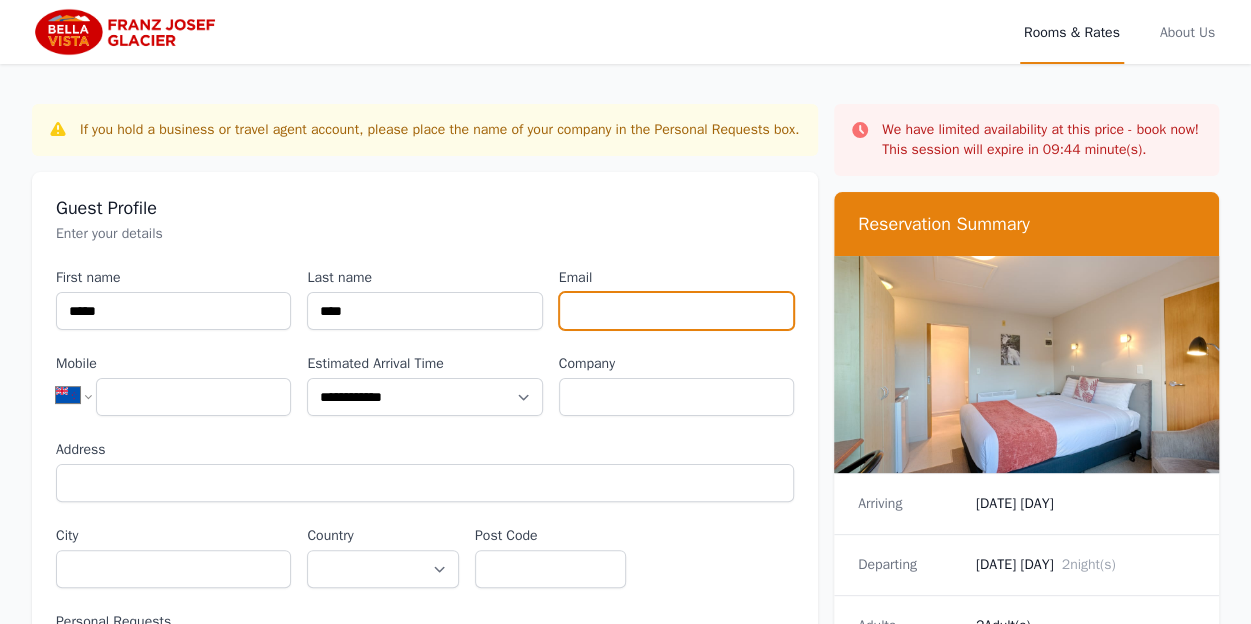 click on "Email" at bounding box center (676, 311) 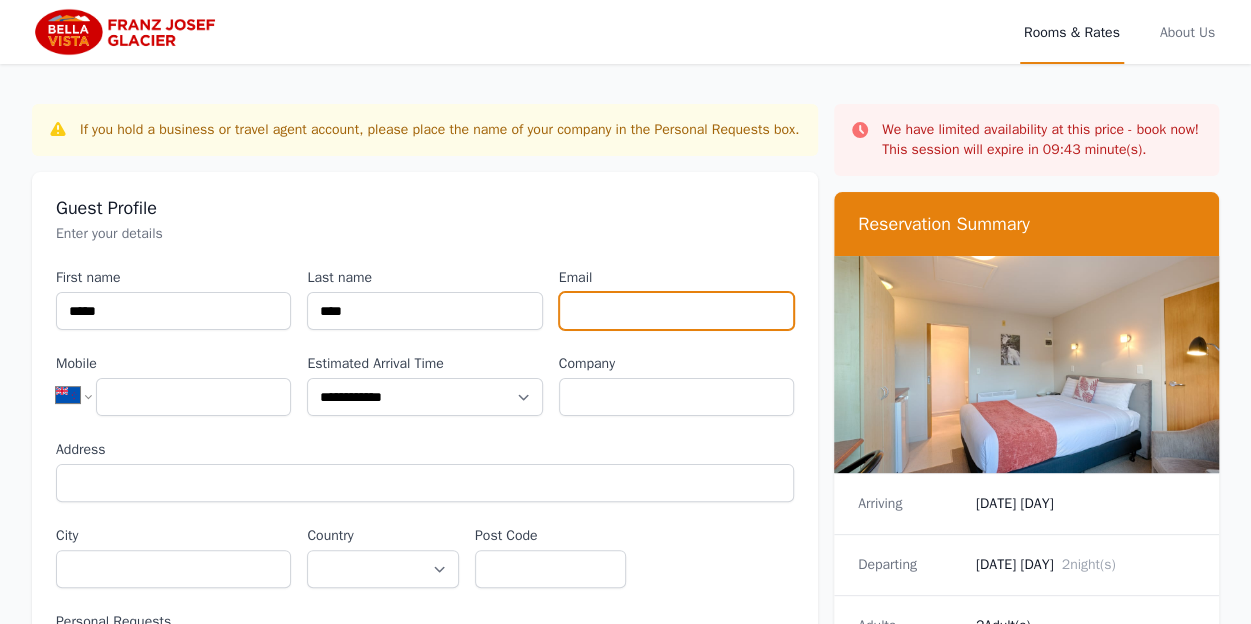 type on "**********" 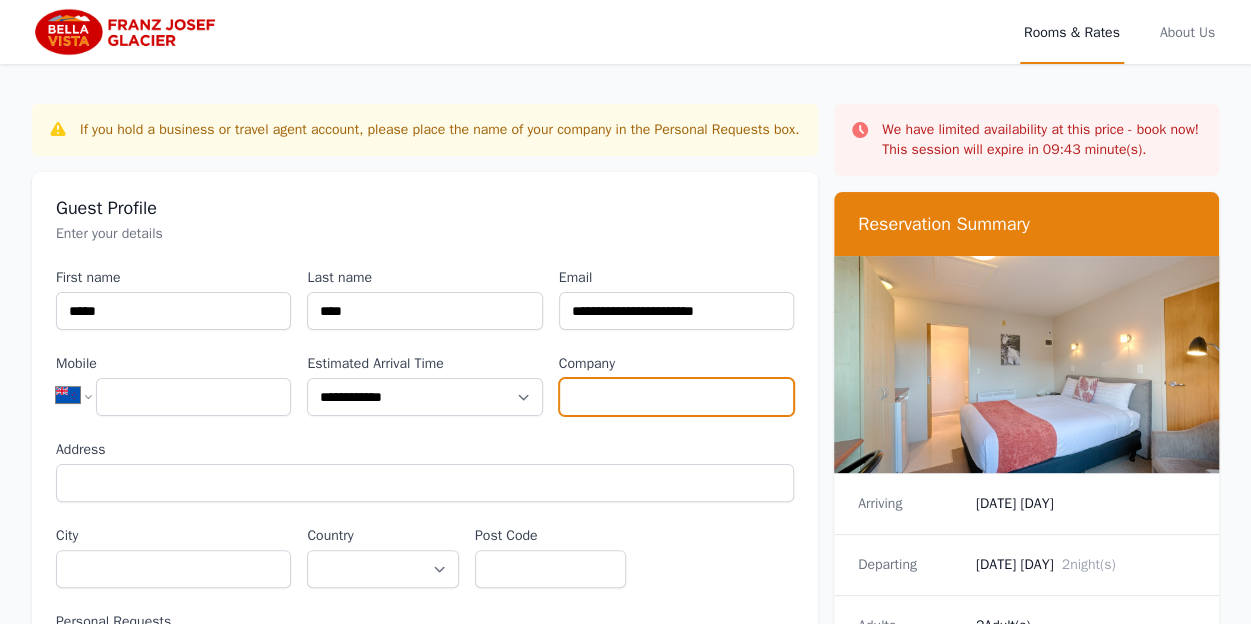 type on "**********" 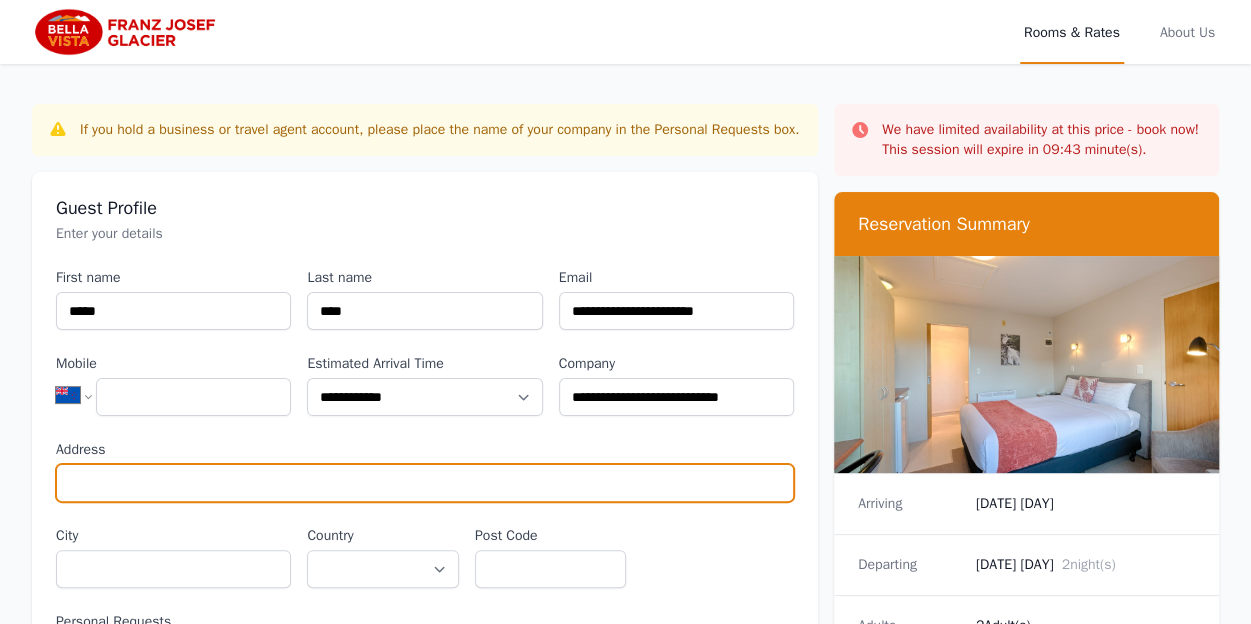 type on "**********" 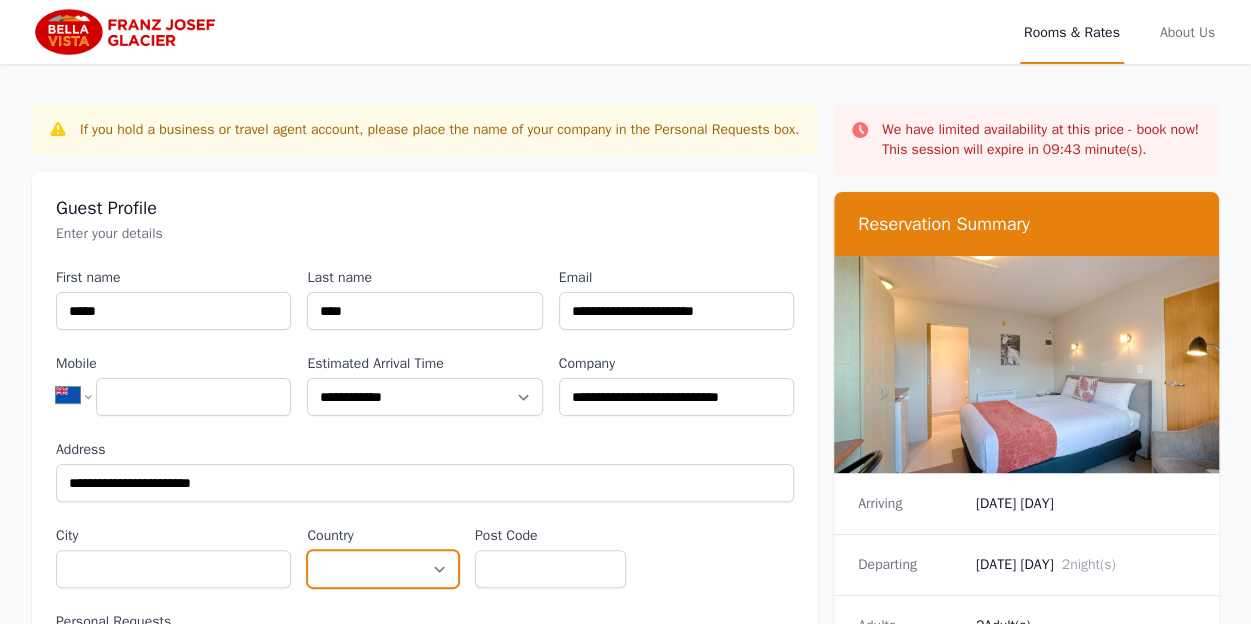select on "**********" 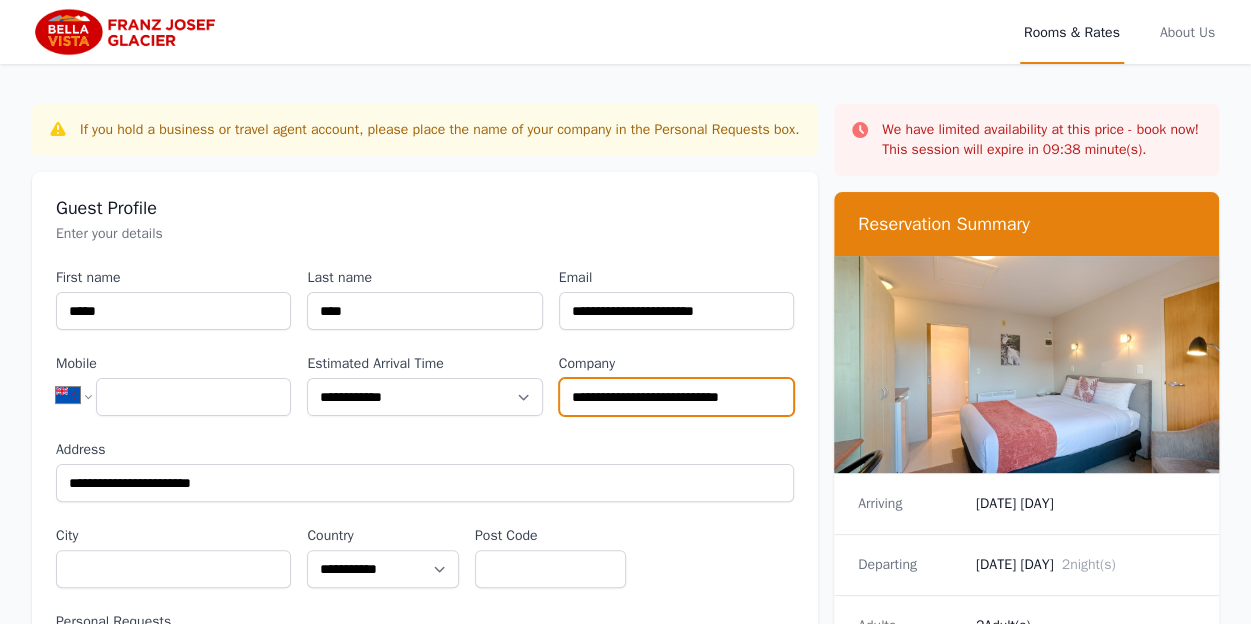 drag, startPoint x: 756, startPoint y: 399, endPoint x: 570, endPoint y: 413, distance: 186.52614 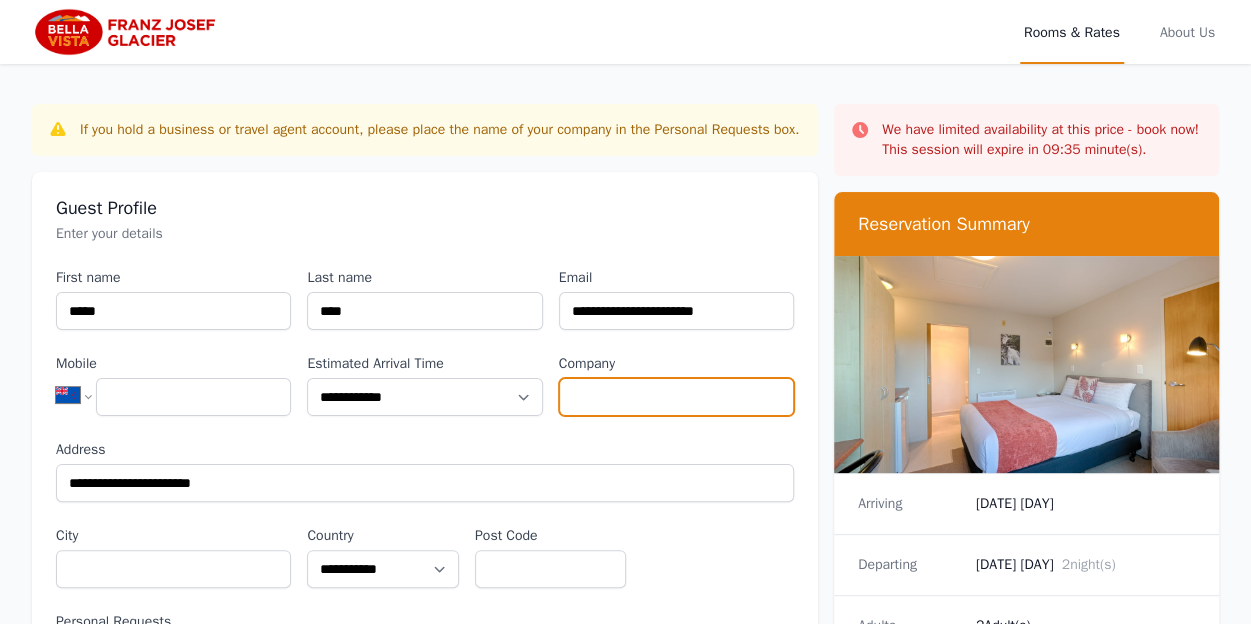 type 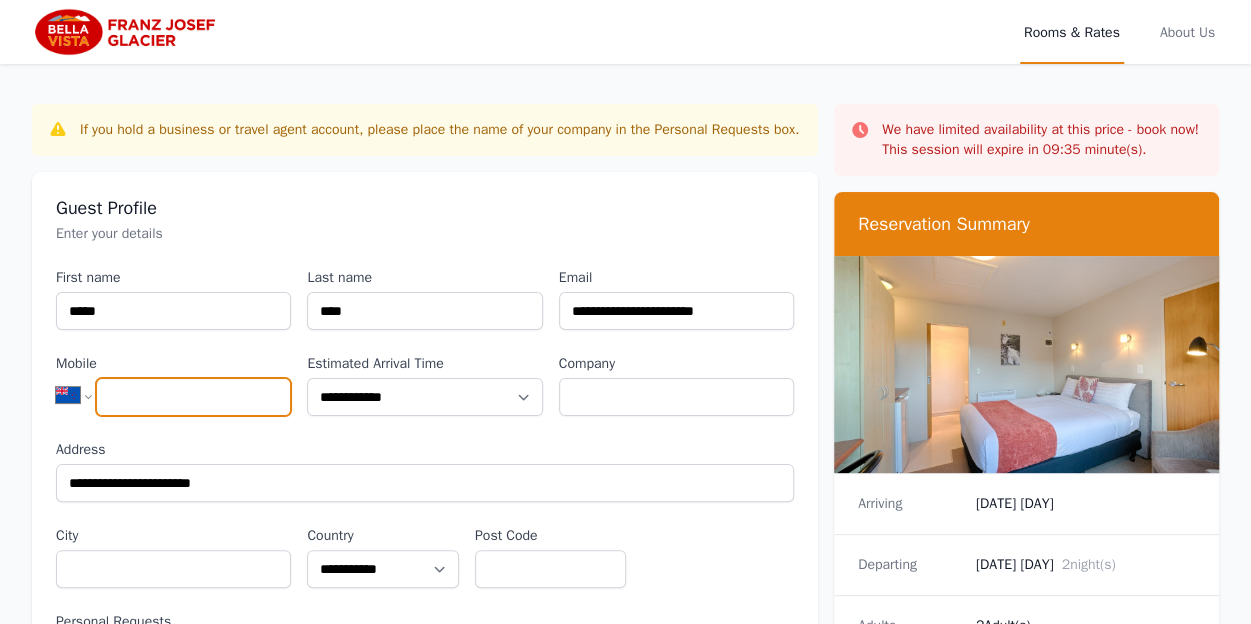 click on "Mobile" at bounding box center [193, 397] 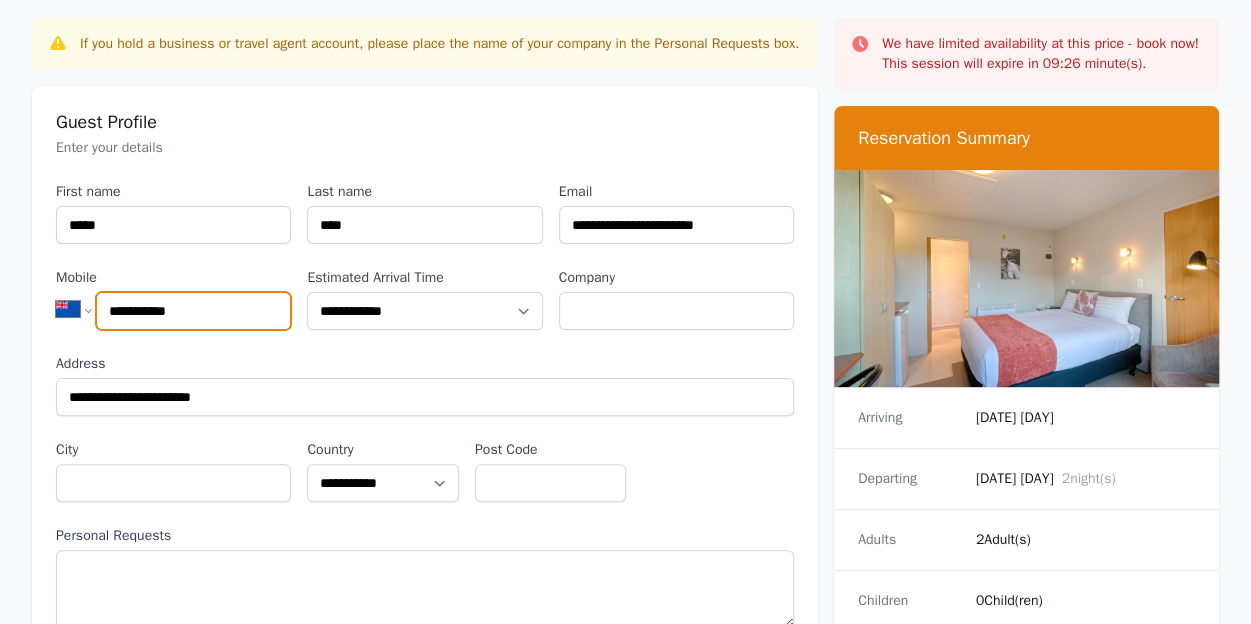 scroll, scrollTop: 300, scrollLeft: 0, axis: vertical 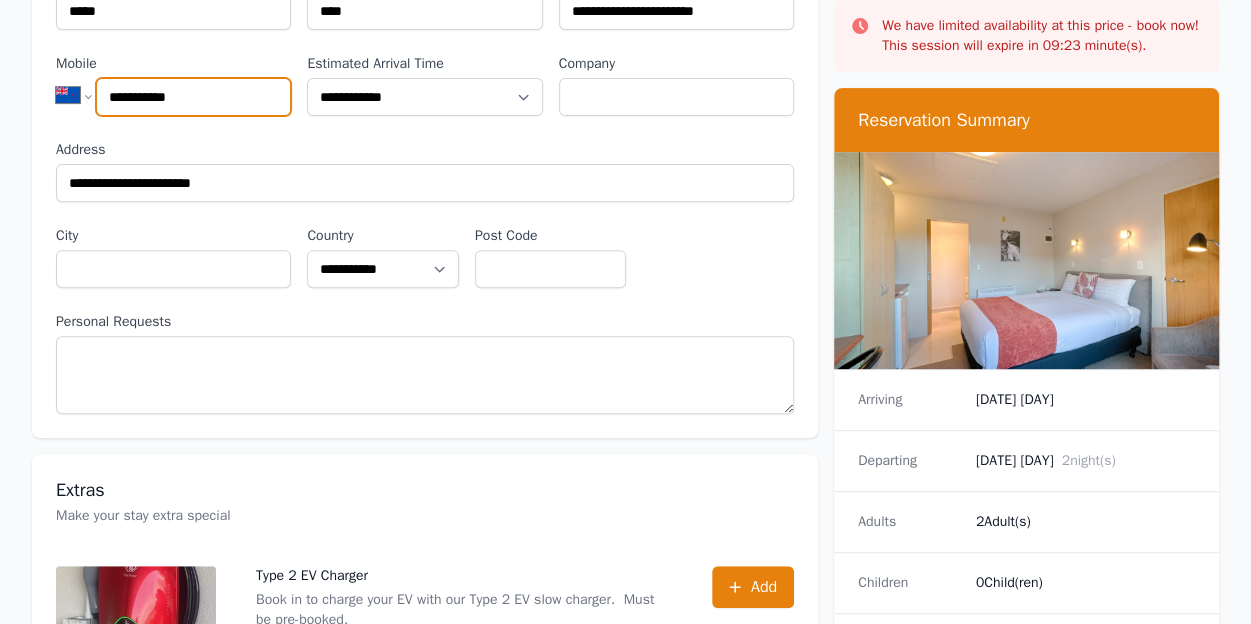 type on "**********" 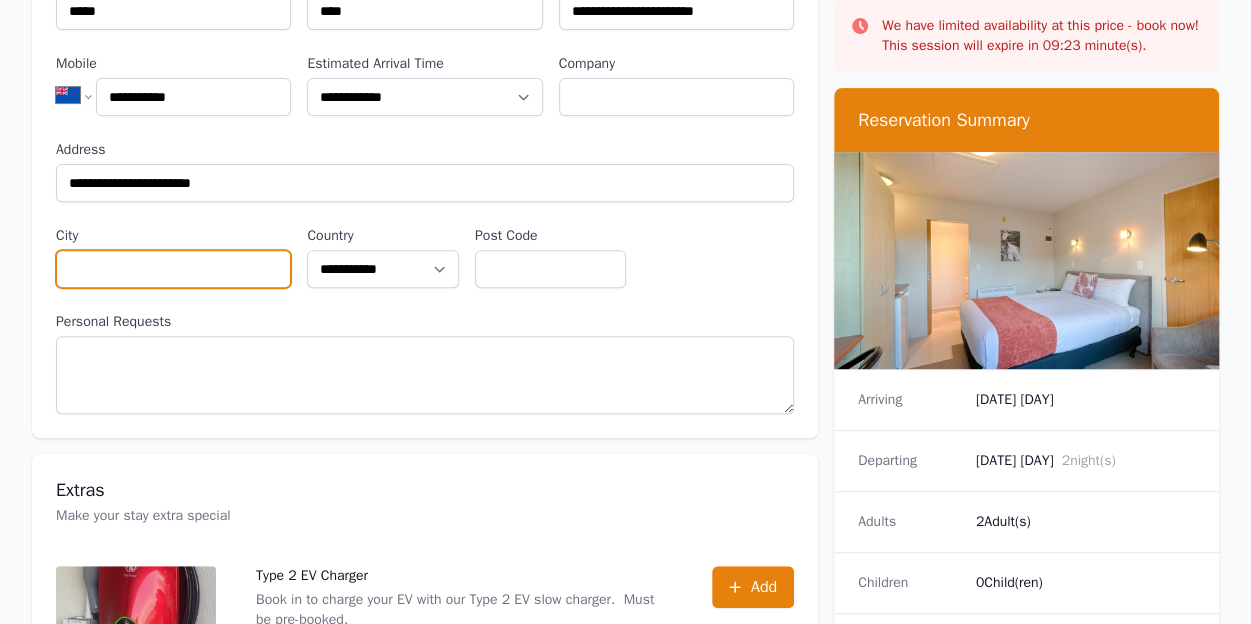 click on "City" at bounding box center [173, 269] 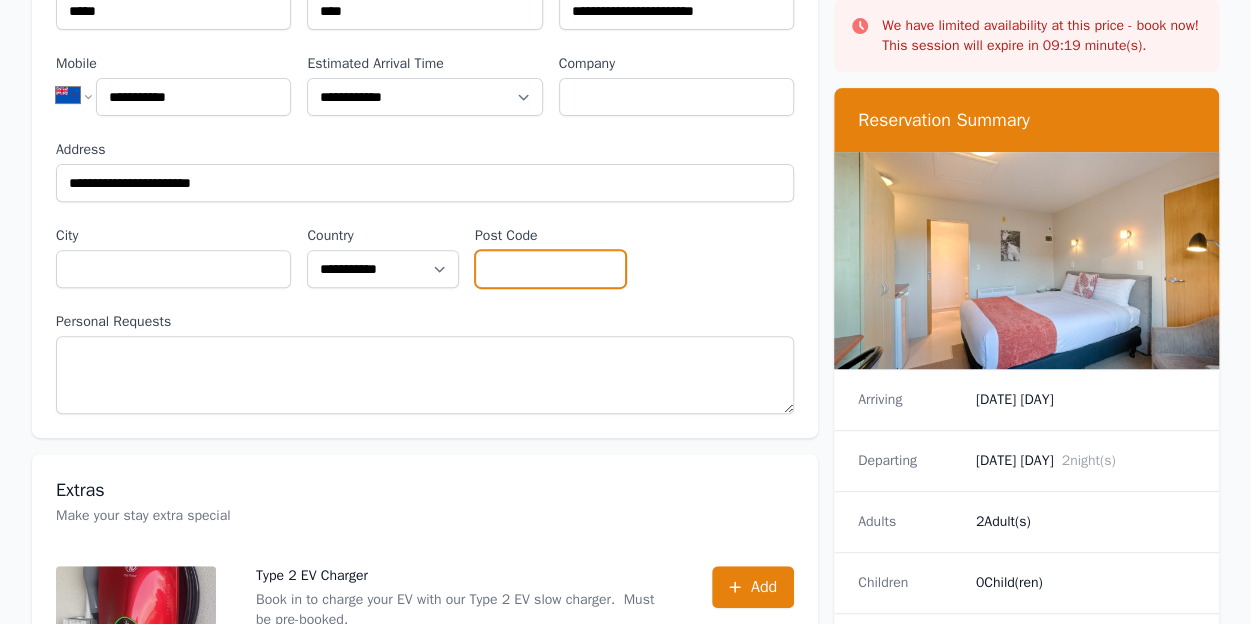click on "Post Code" at bounding box center (551, 269) 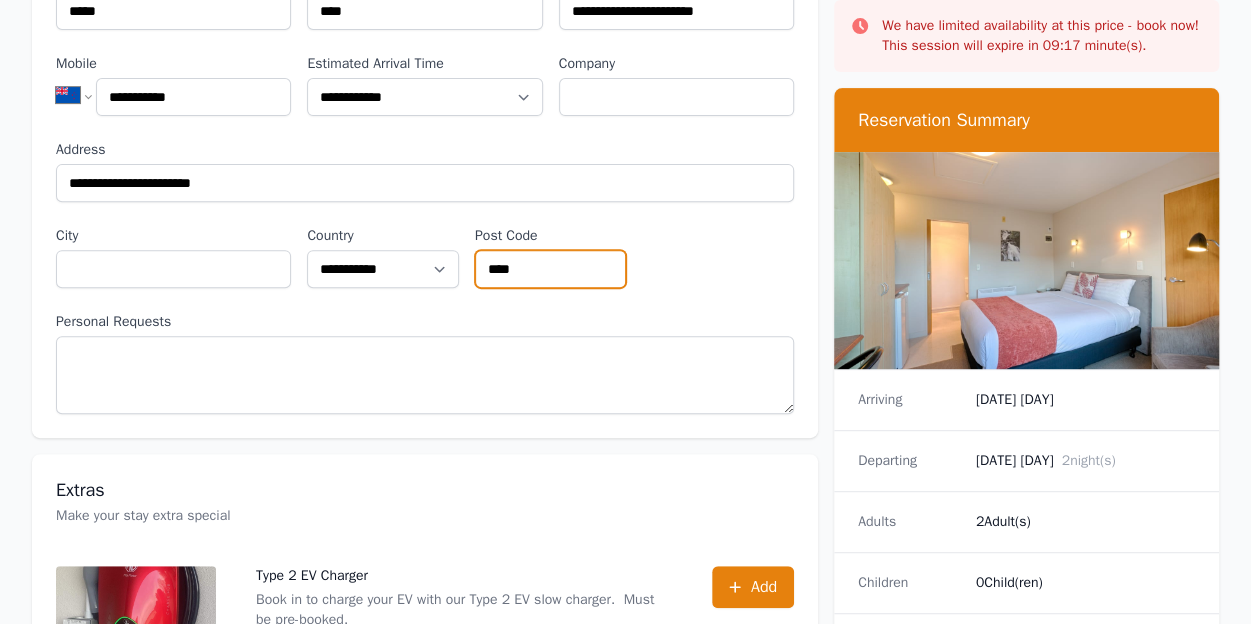 type on "****" 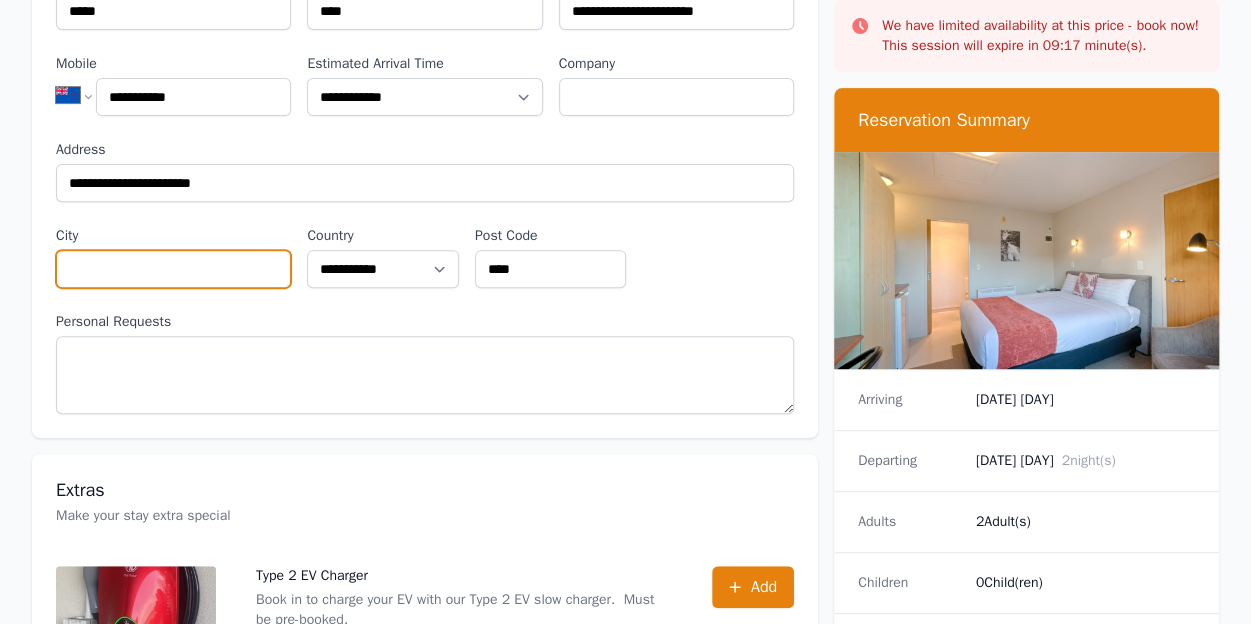 click on "City" at bounding box center [173, 269] 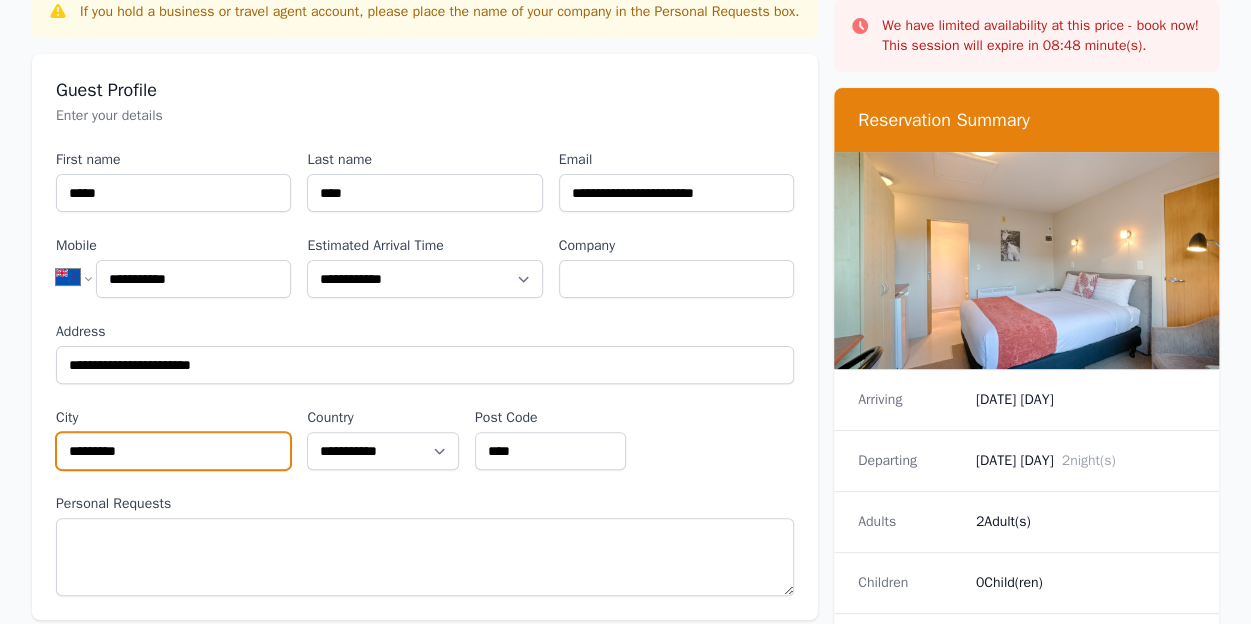 scroll, scrollTop: 100, scrollLeft: 0, axis: vertical 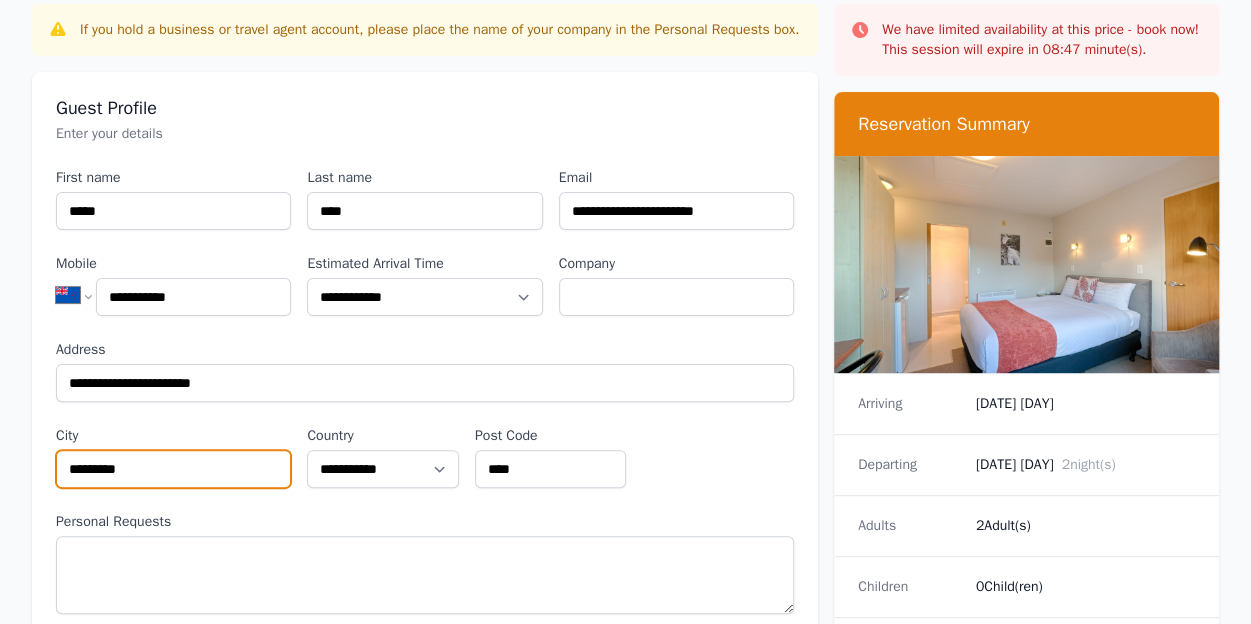 type on "*********" 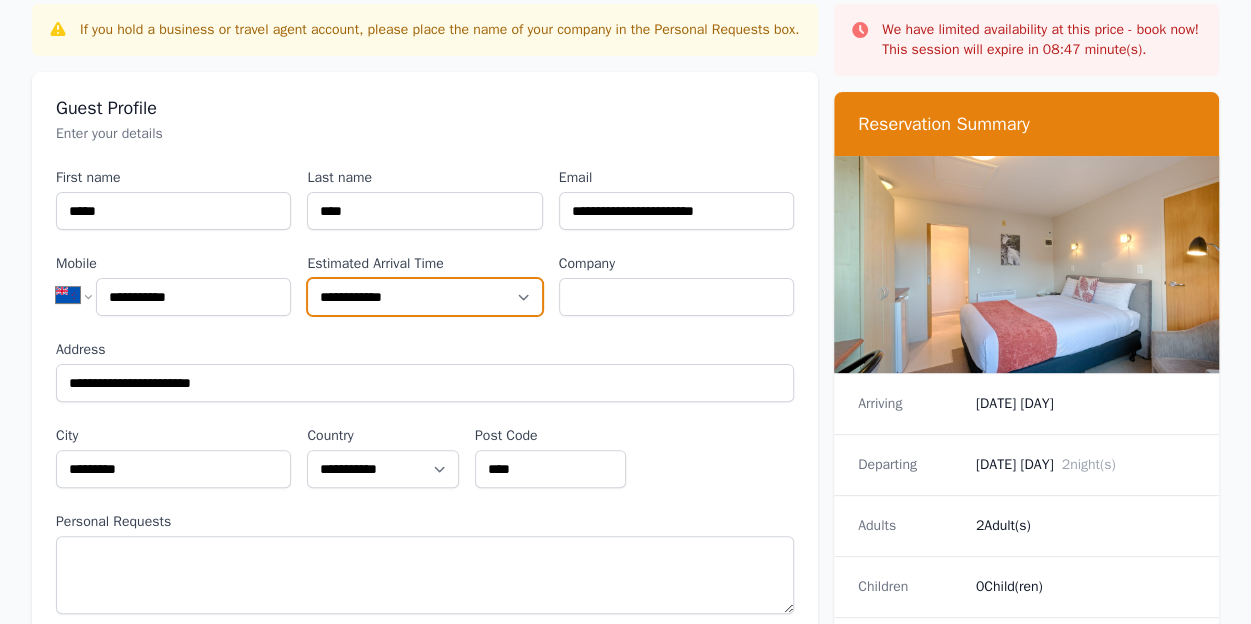 click on "**********" at bounding box center [424, 297] 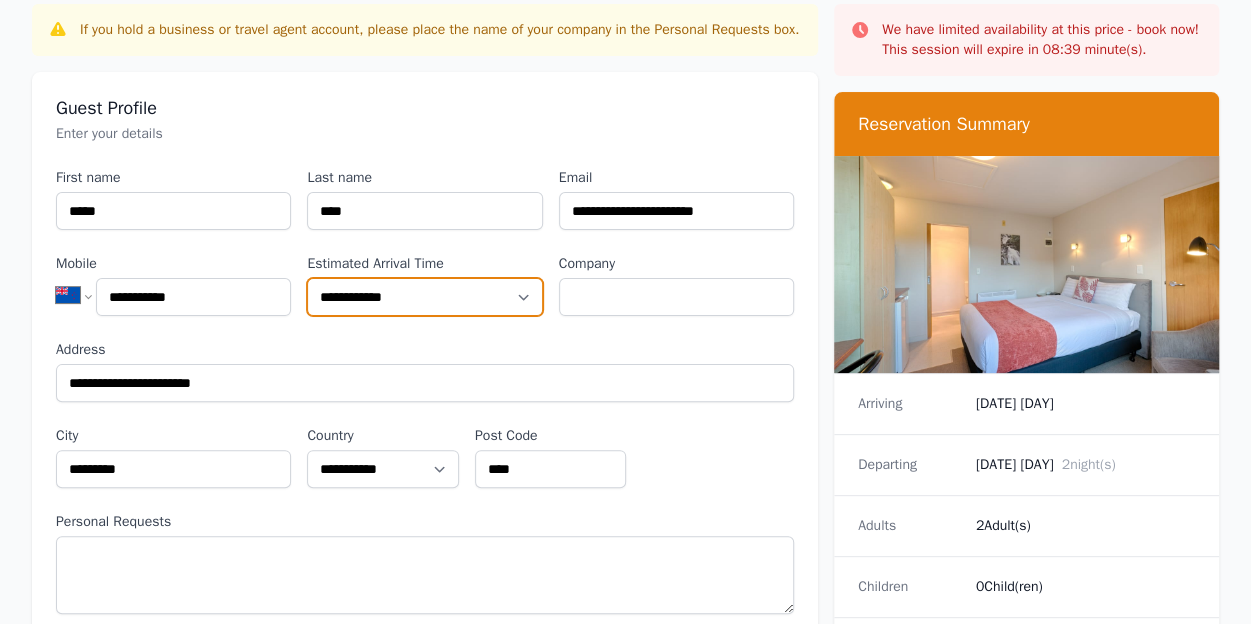 select on "**********" 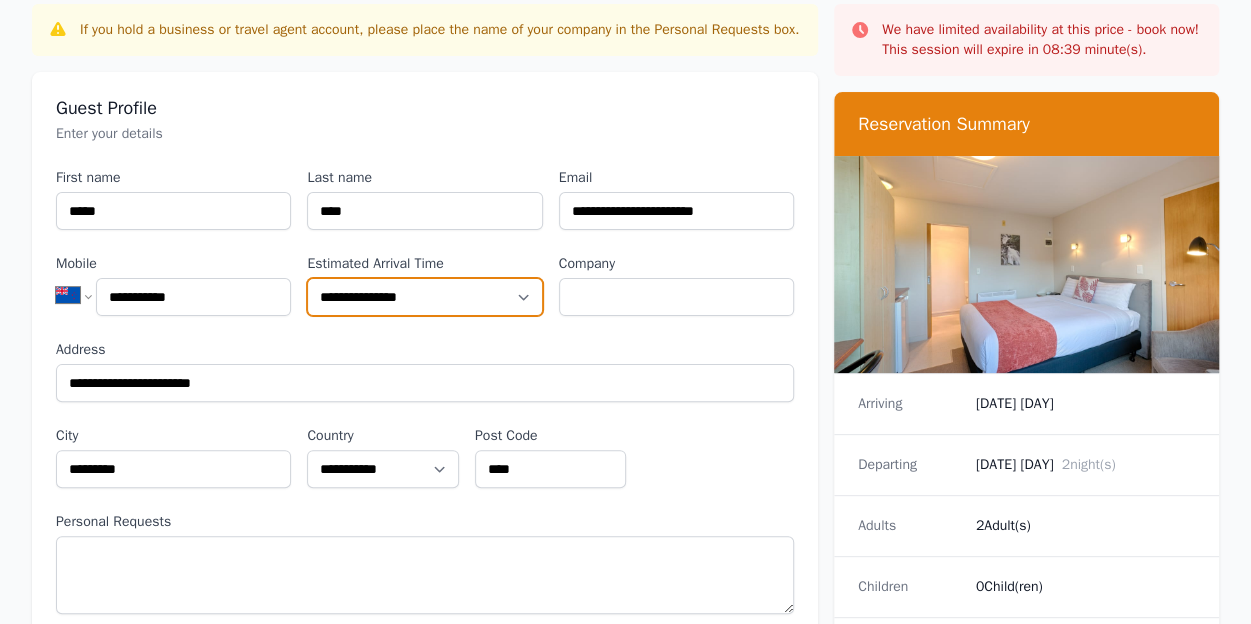 click on "**********" at bounding box center [424, 297] 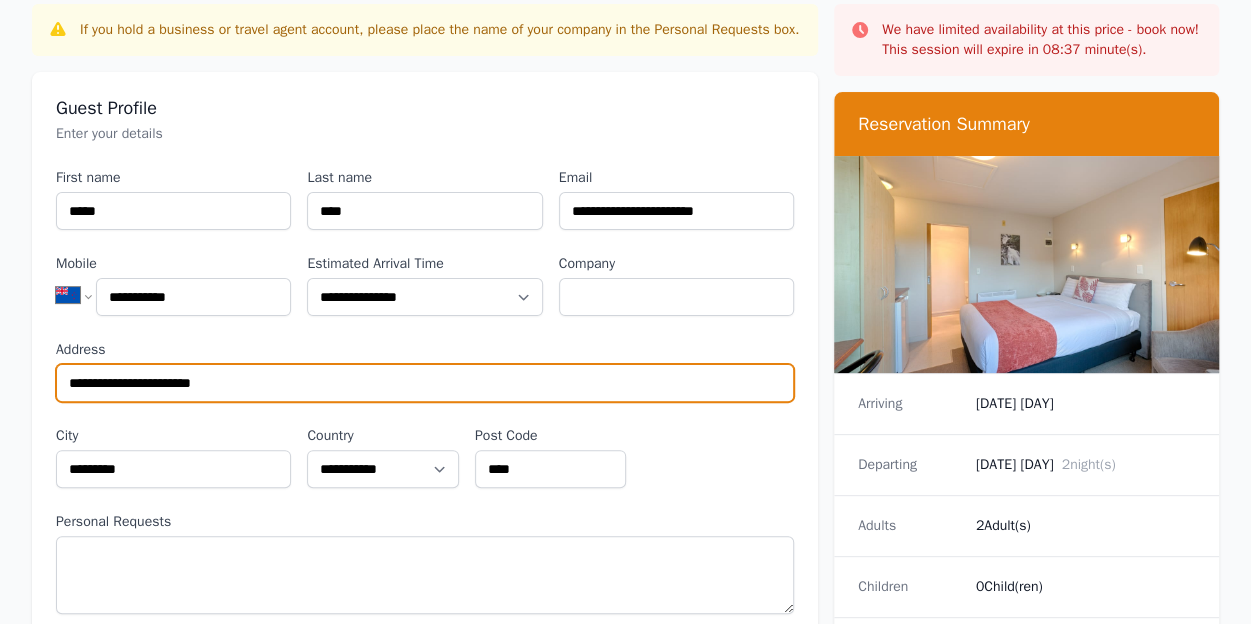 click on "**********" at bounding box center [425, 383] 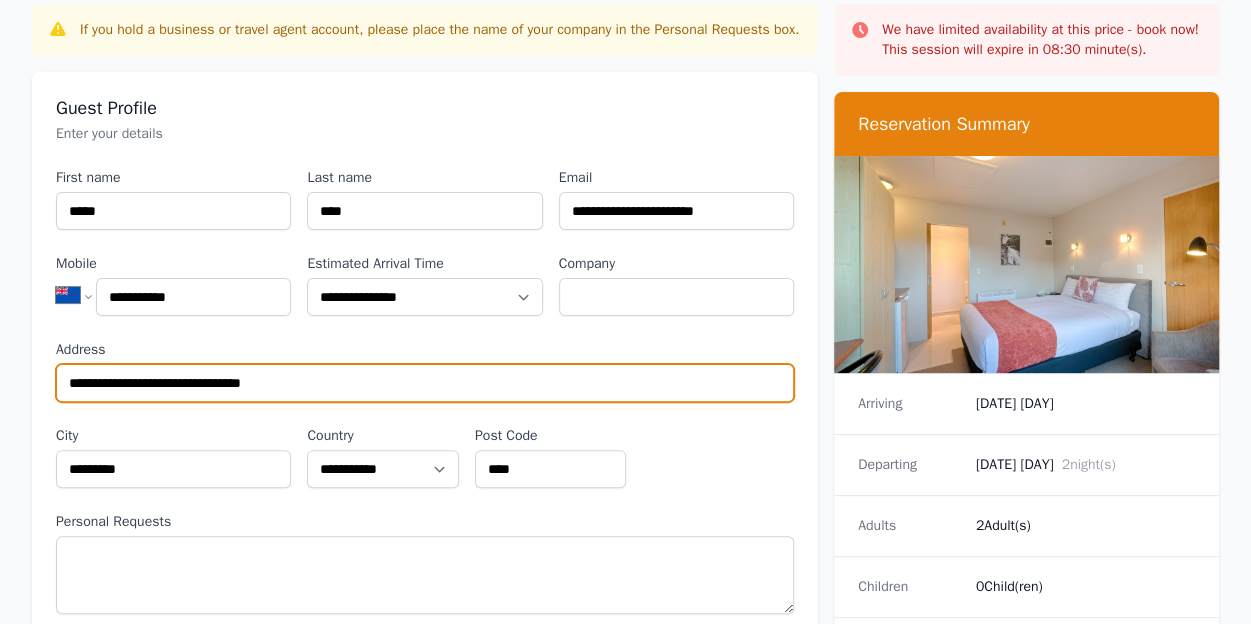 type on "**********" 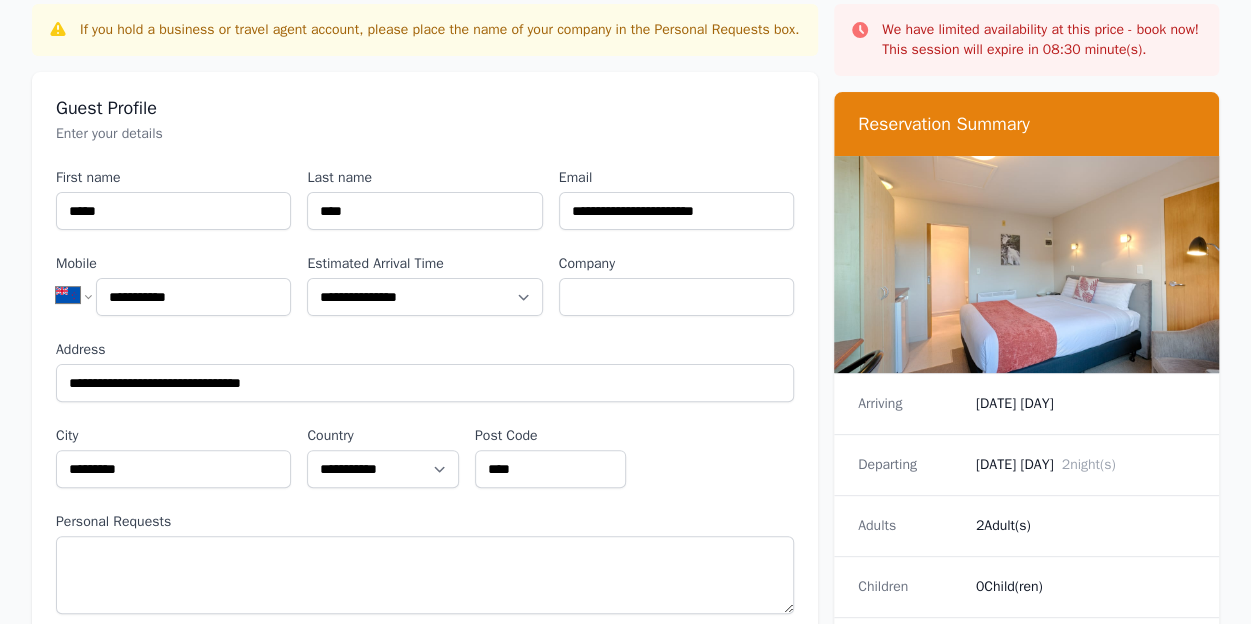 click on "[FIRST] [LAST] [EMAIL] [PHONE] [PHONE] [PHONE] [PHONE] [PHONE] [PHONE] [PHONE] [PHONE] [PHONE] [PHONE] [PHONE] [PHONE] [PHONE] [PHONE] [PHONE] [PHONE] [PHONE] [PHONE] [PHONE] [PHONE] [PHONE] [PHONE] [PHONE] [PHONE] [PHONE] [PHONE] [PHONE] [PHONE] [PHONE] [PHONE] [PHONE] [PHONE] [PHONE] [PHONE] [PHONE] [PHONE] [PHONE] [PHONE] [PHONE] [PHONE] [PHONE] [PHONE] [PHONE] [PHONE] [PHONE] [PHONE] [PHONE] [PHONE] [PHONE] [PHONE] [PHONE] [PHONE] [PHONE] [PHONE] [PHONE] [PHONE] [PHONE] [PHONE] [PHONE] [PHONE] [PHONE] [PHONE]" at bounding box center (425, 391) 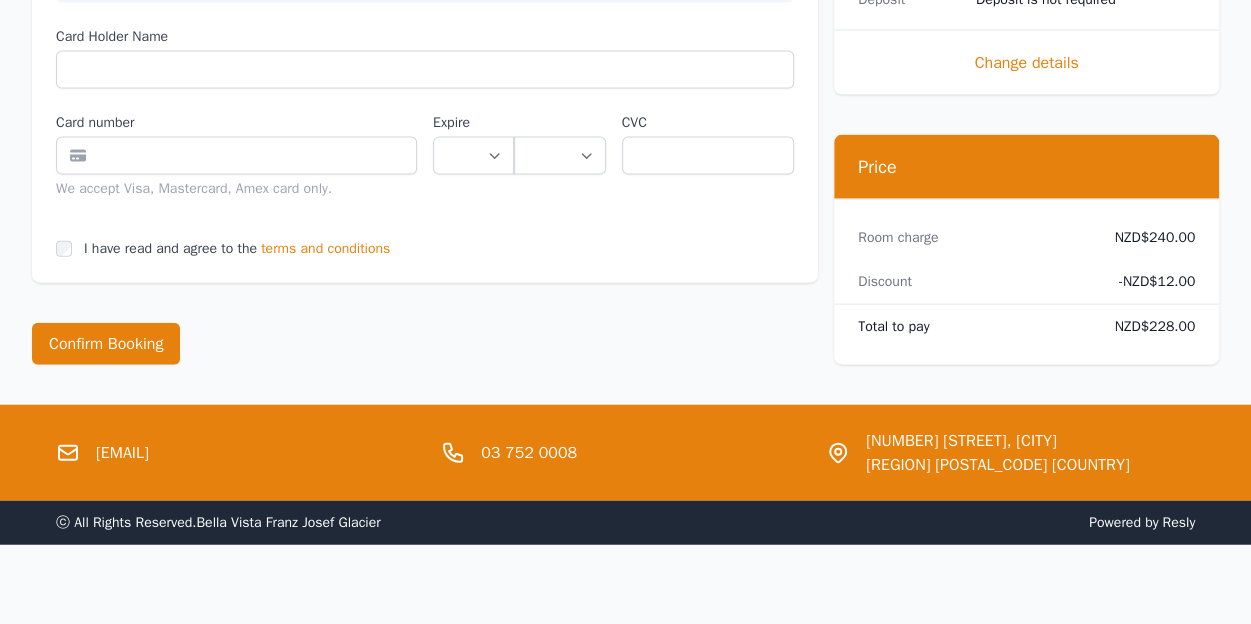 scroll, scrollTop: 2175, scrollLeft: 0, axis: vertical 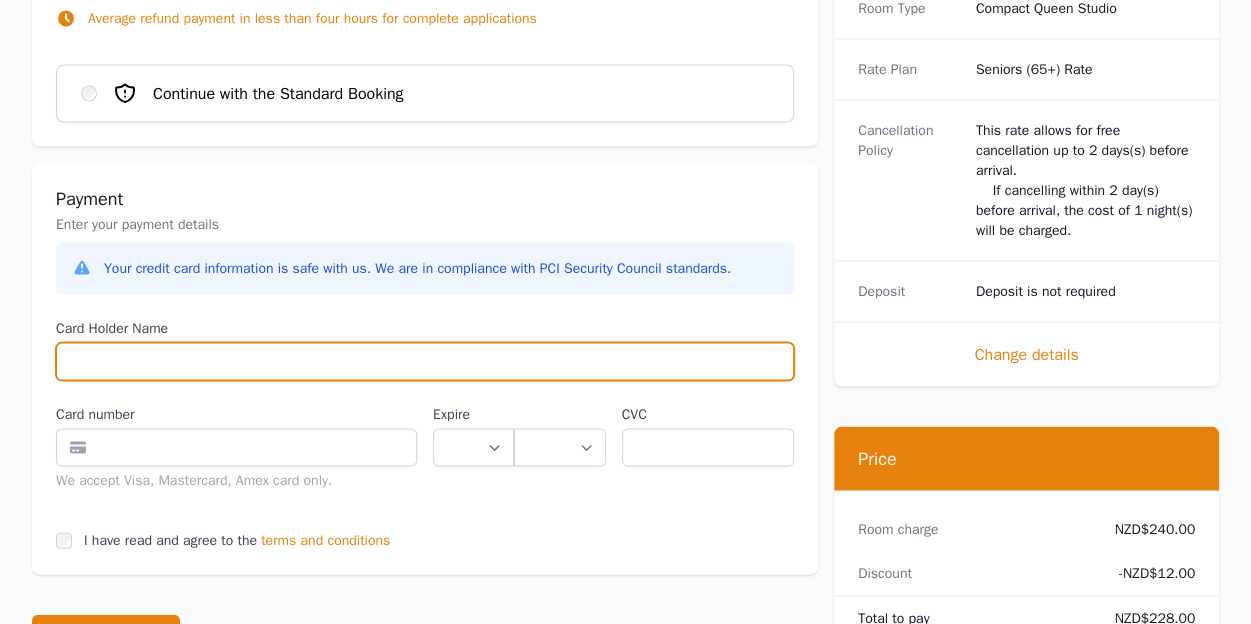 click on "Card Holder Name" at bounding box center (425, 361) 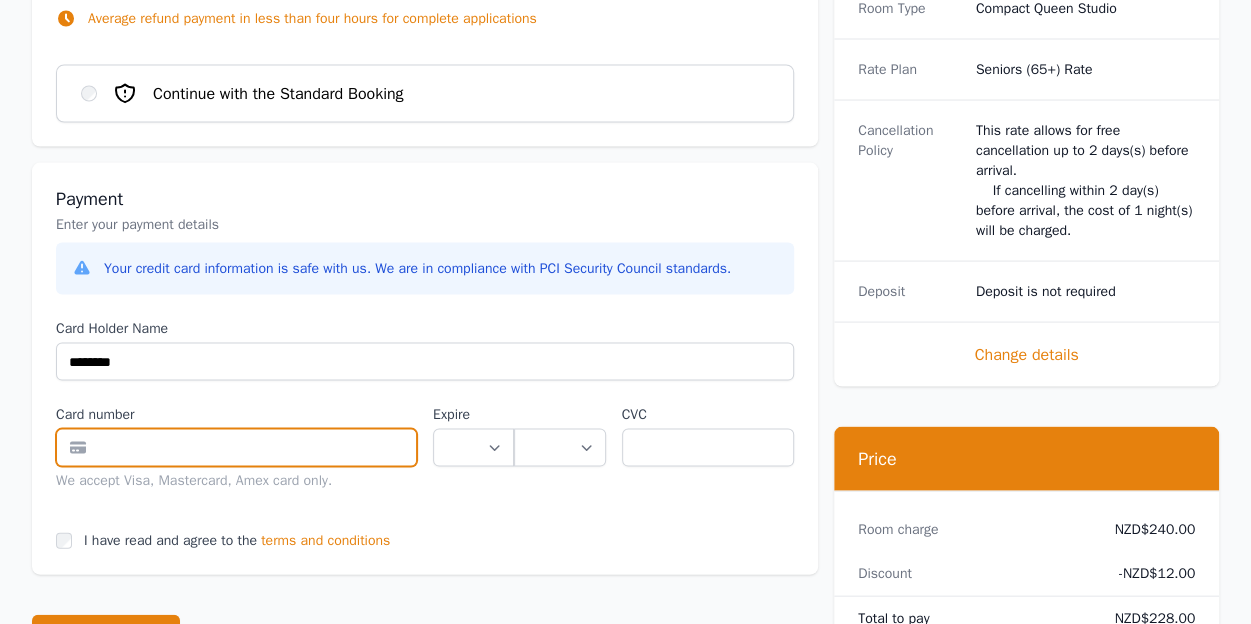type on "**********" 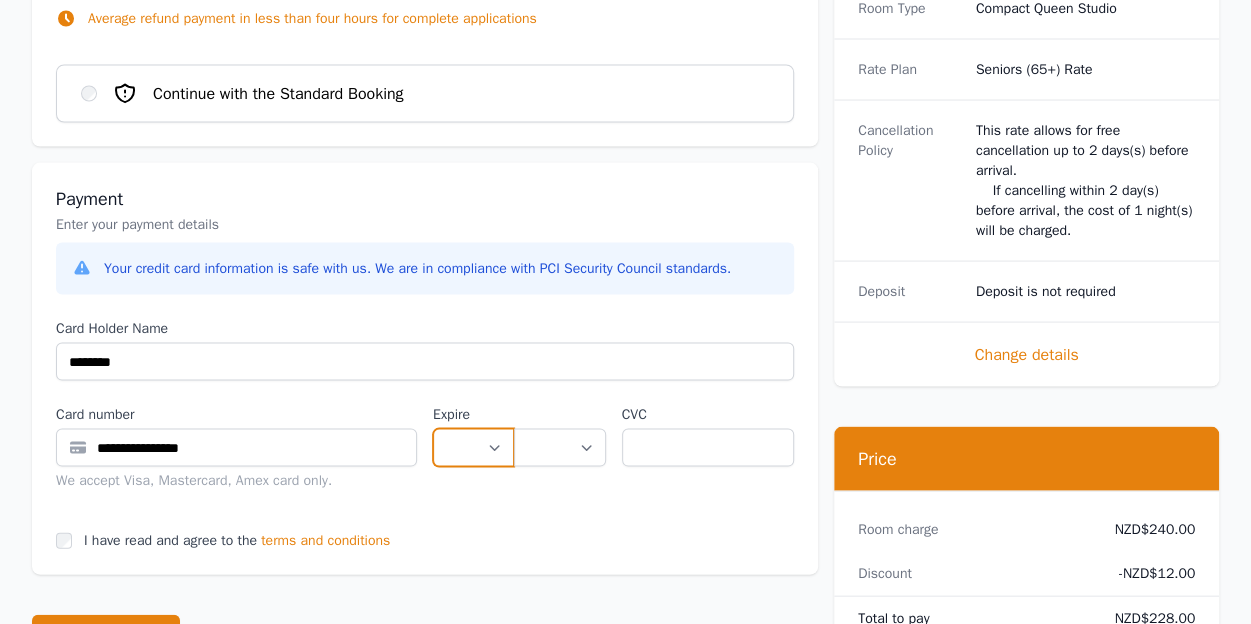 select on "**" 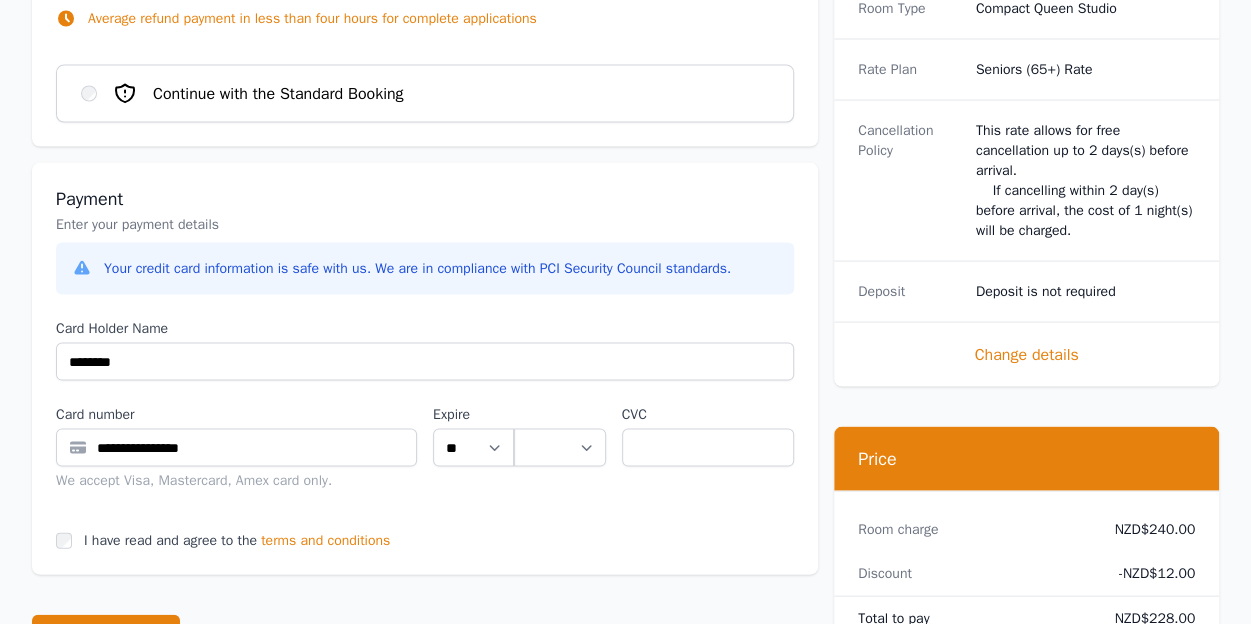 select on "**" 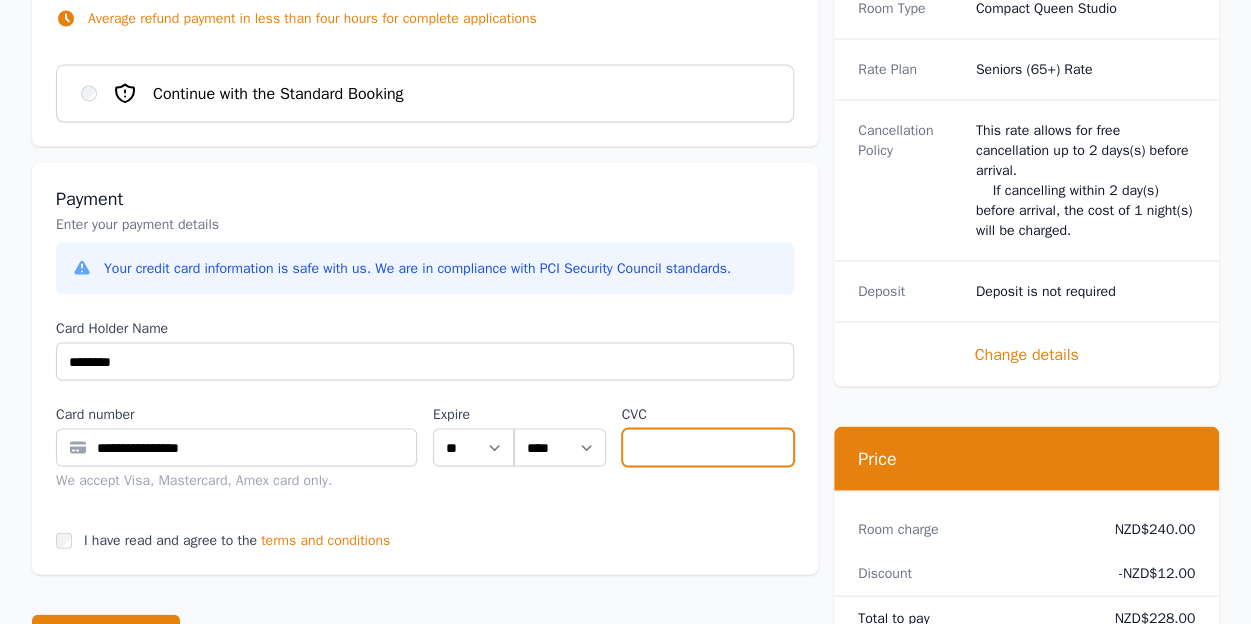 type on "***" 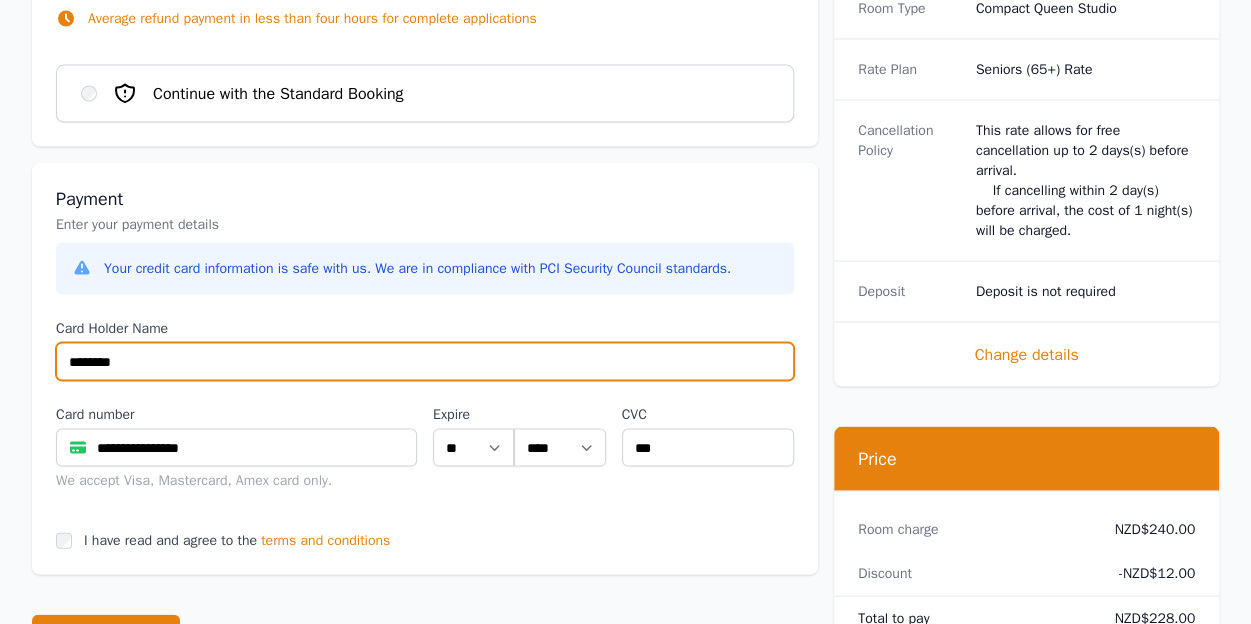 scroll, scrollTop: 2175, scrollLeft: 0, axis: vertical 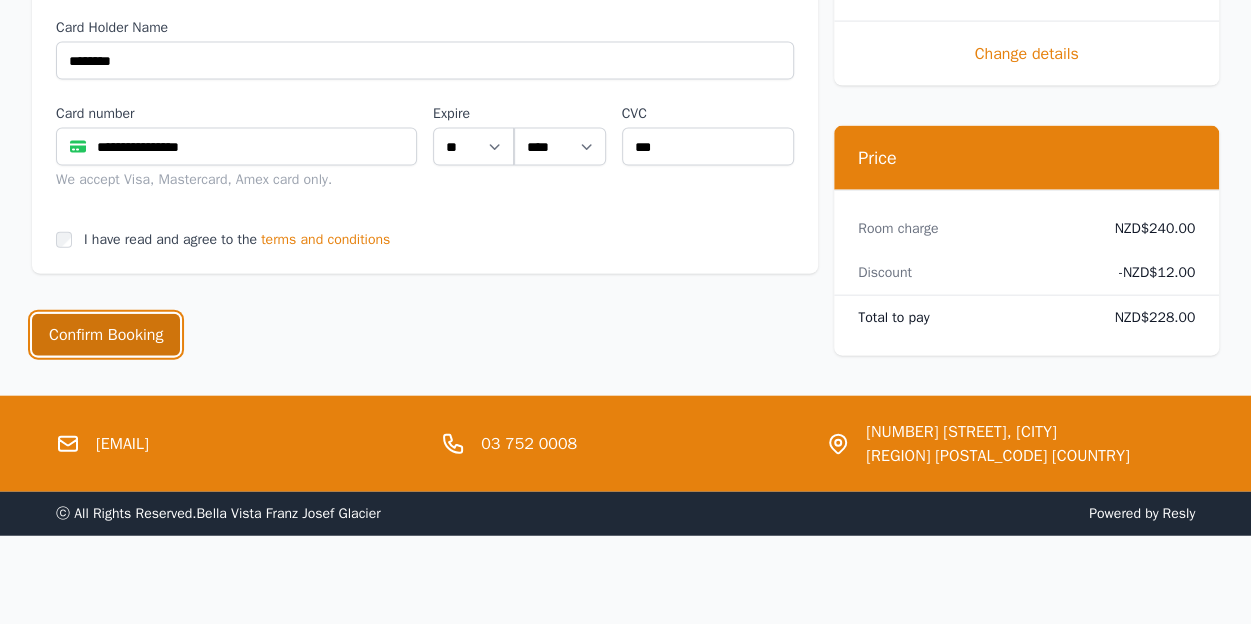 click on "Confirm Booking" at bounding box center (106, 335) 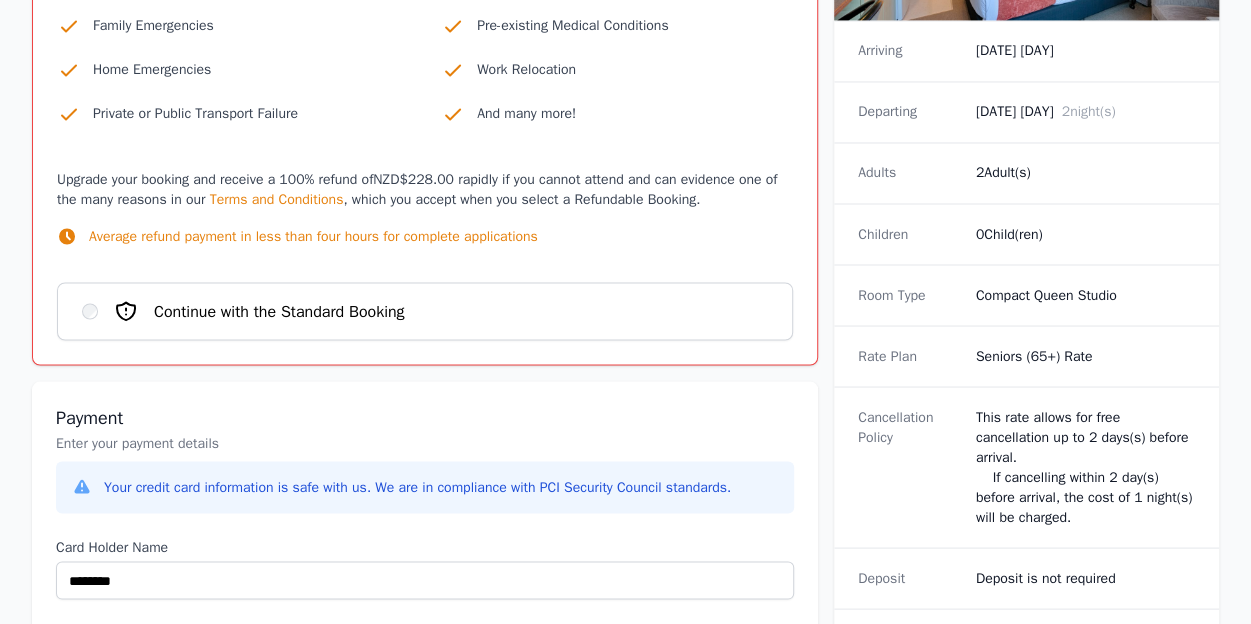 scroll, scrollTop: 1544, scrollLeft: 0, axis: vertical 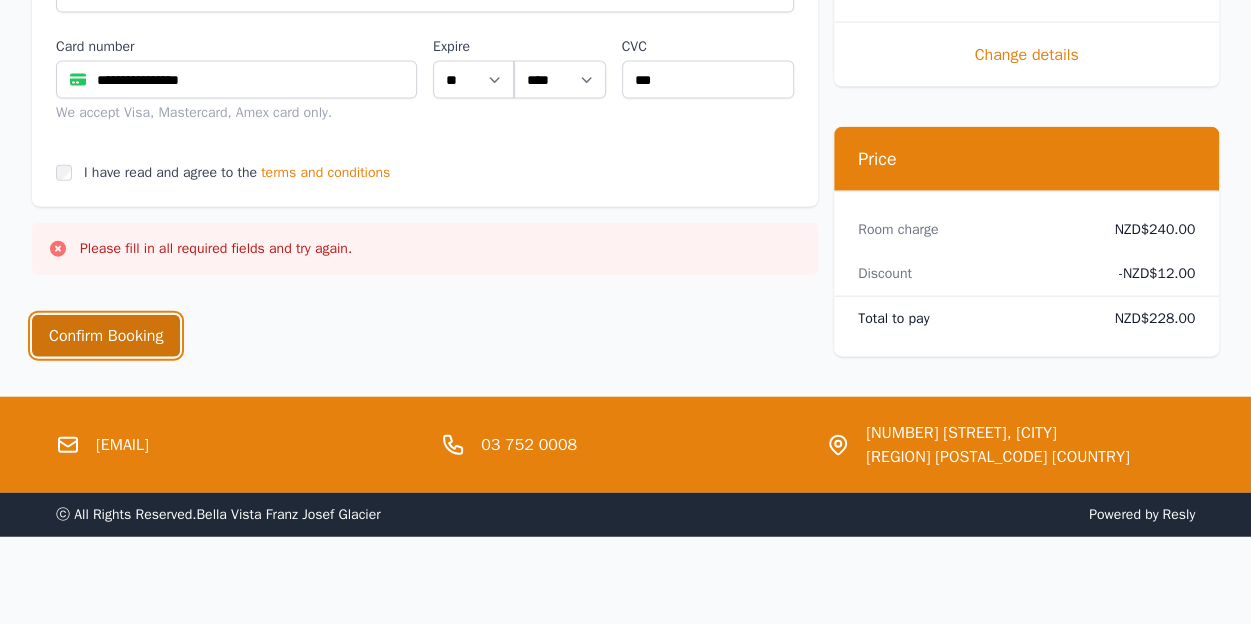 click on "Confirm Booking" at bounding box center [106, 336] 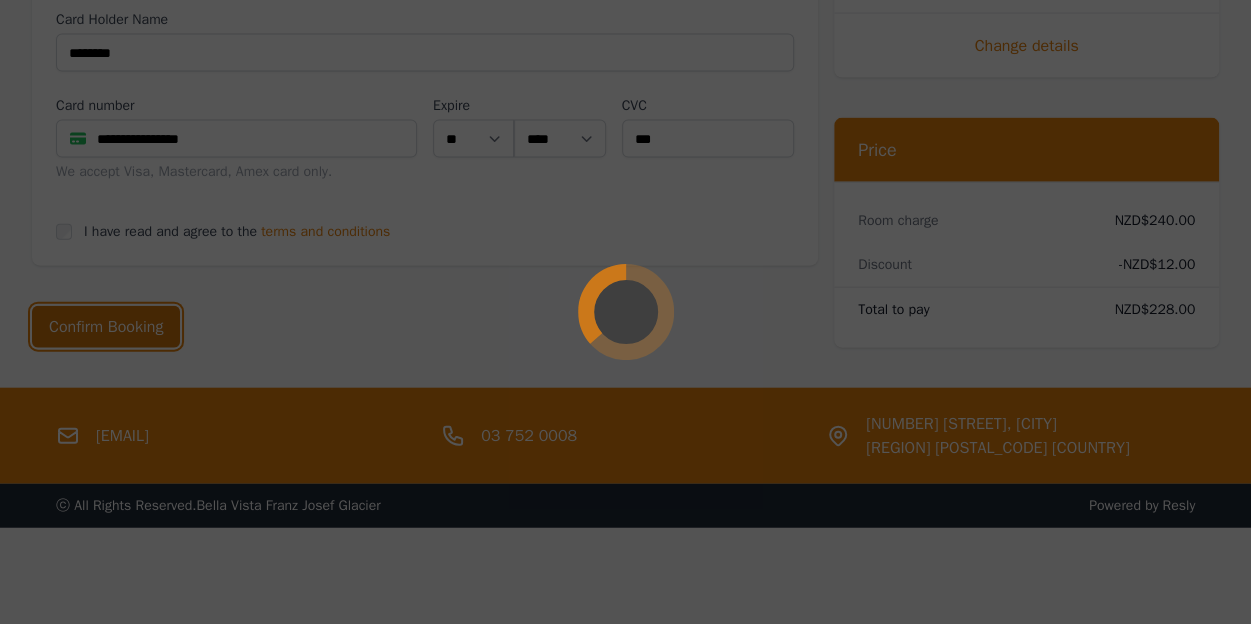 scroll, scrollTop: 2175, scrollLeft: 0, axis: vertical 